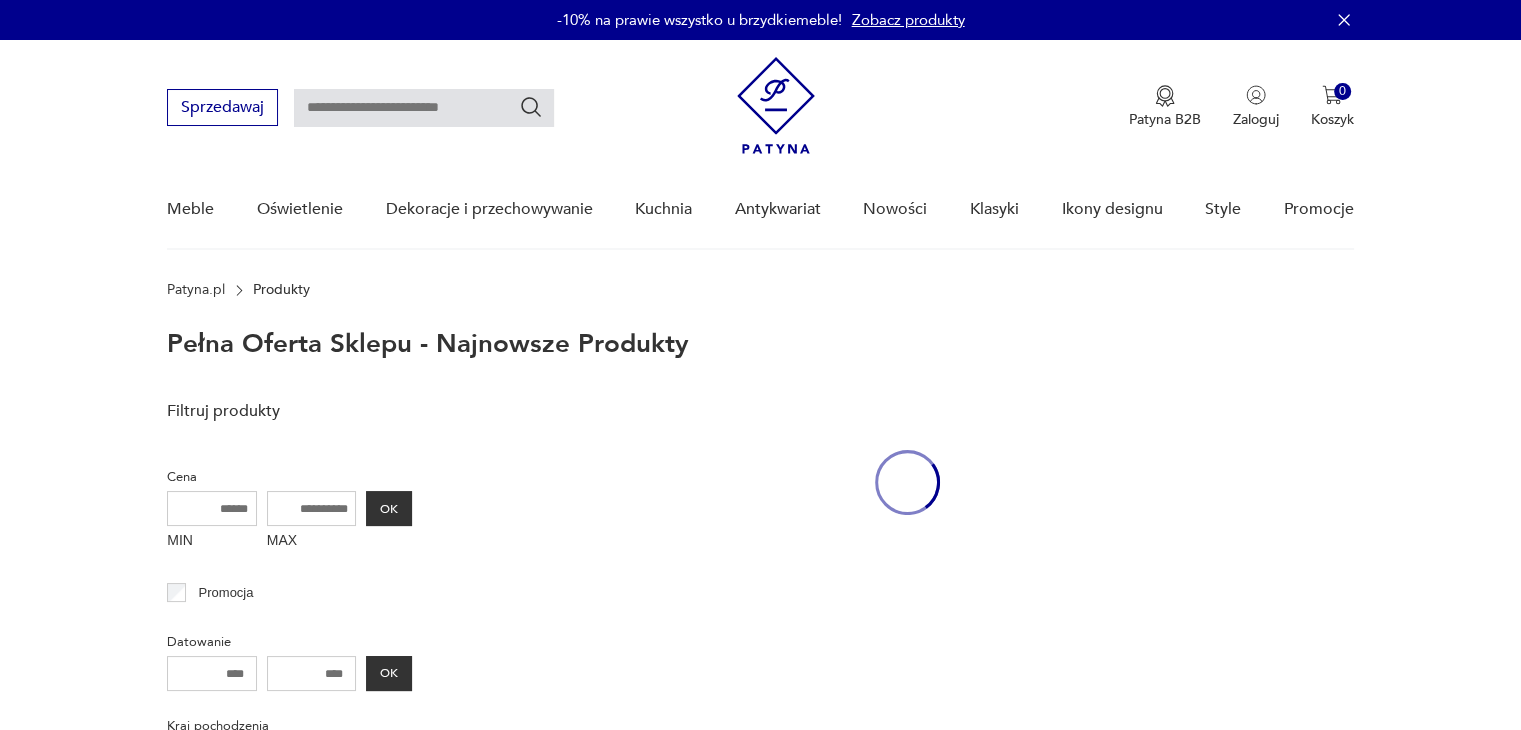 scroll, scrollTop: 89, scrollLeft: 0, axis: vertical 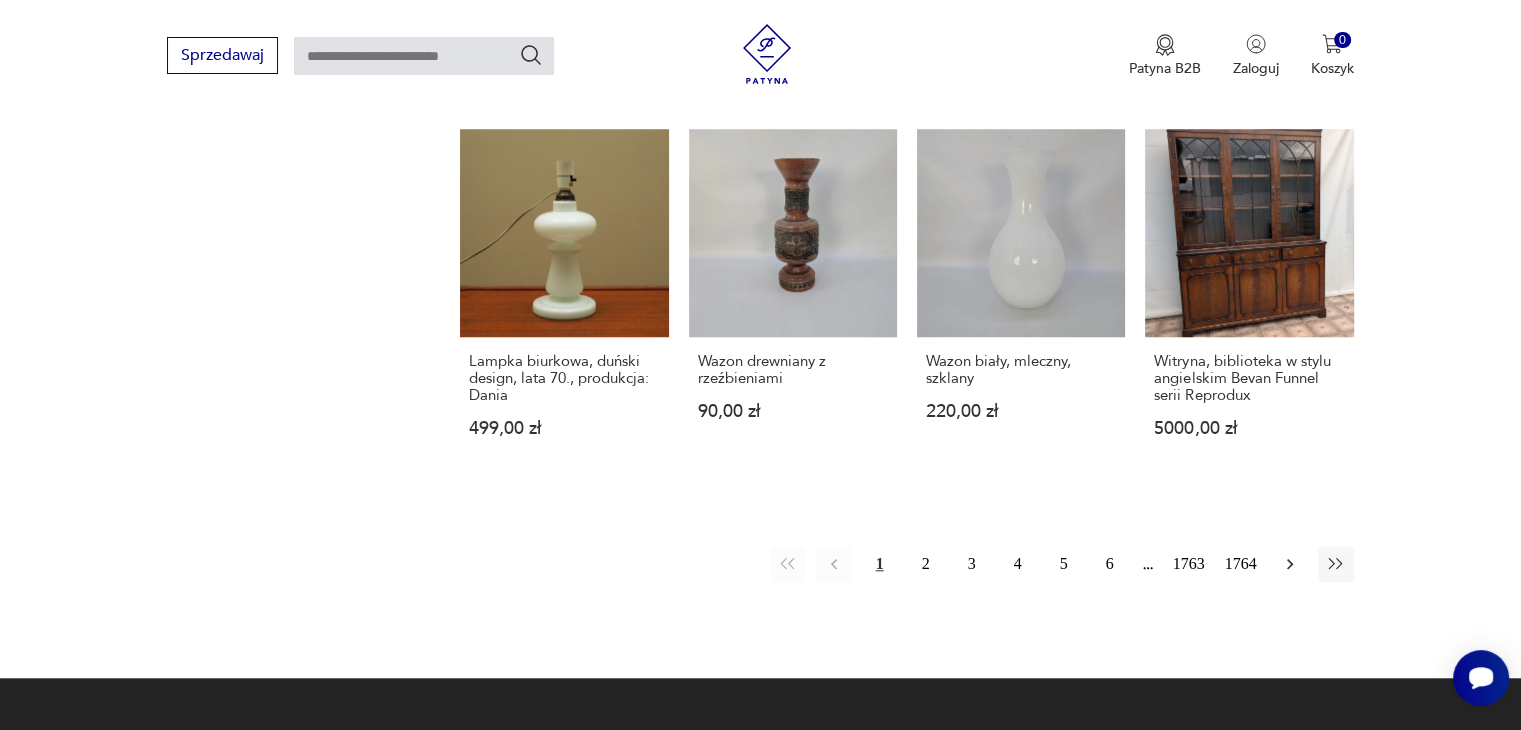 click at bounding box center (1290, 564) 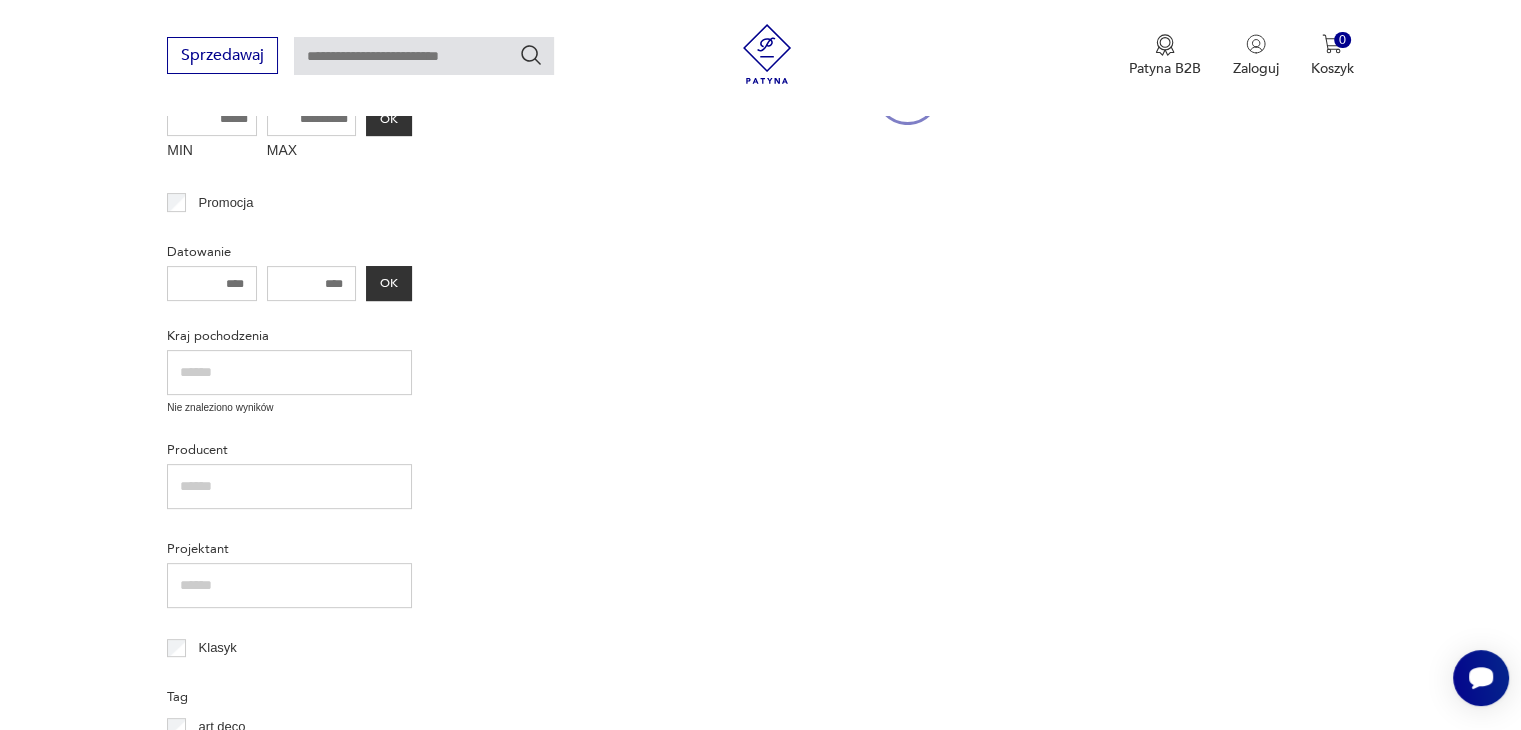 scroll, scrollTop: 258, scrollLeft: 0, axis: vertical 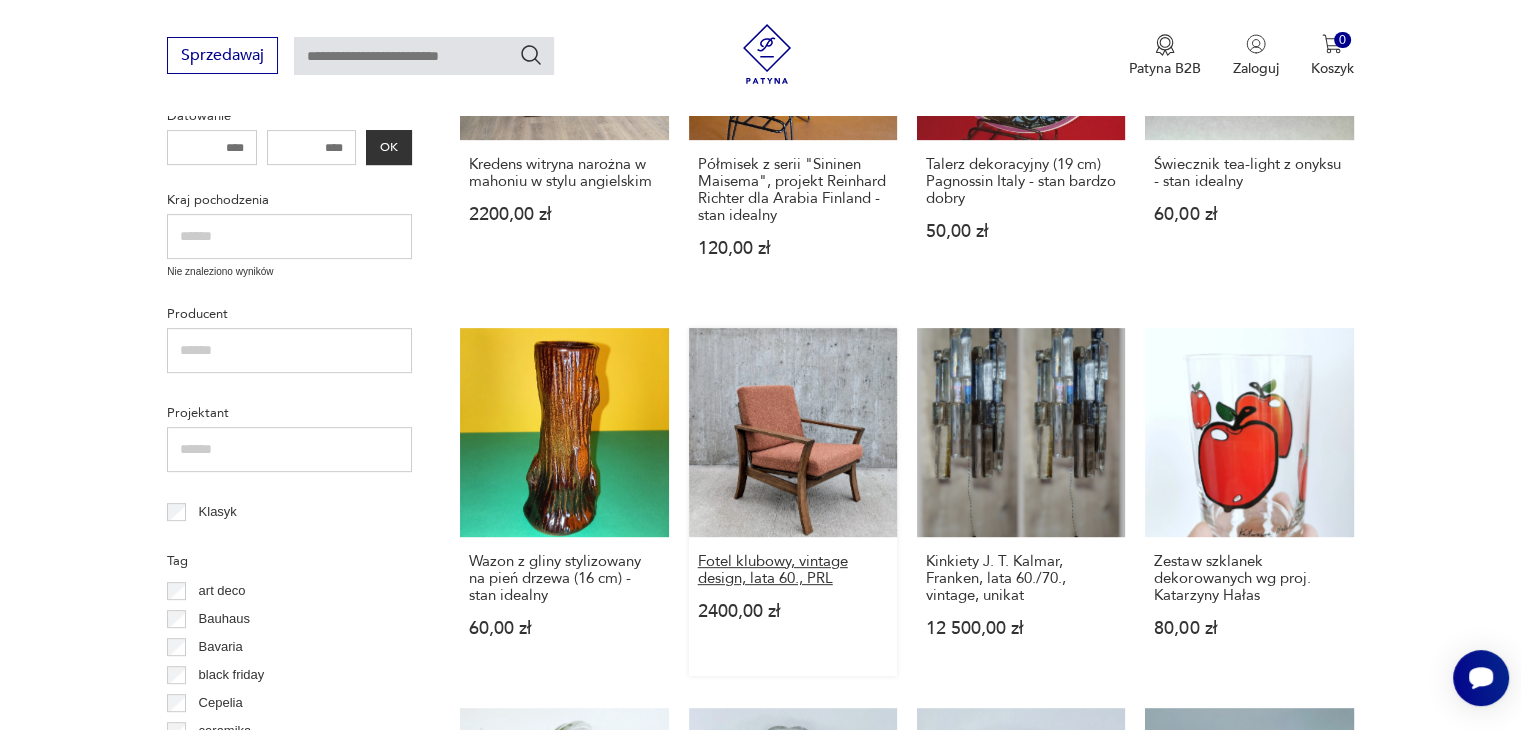 click on "Fotel klubowy, vintage design, lata 60., PRL" at bounding box center [793, 570] 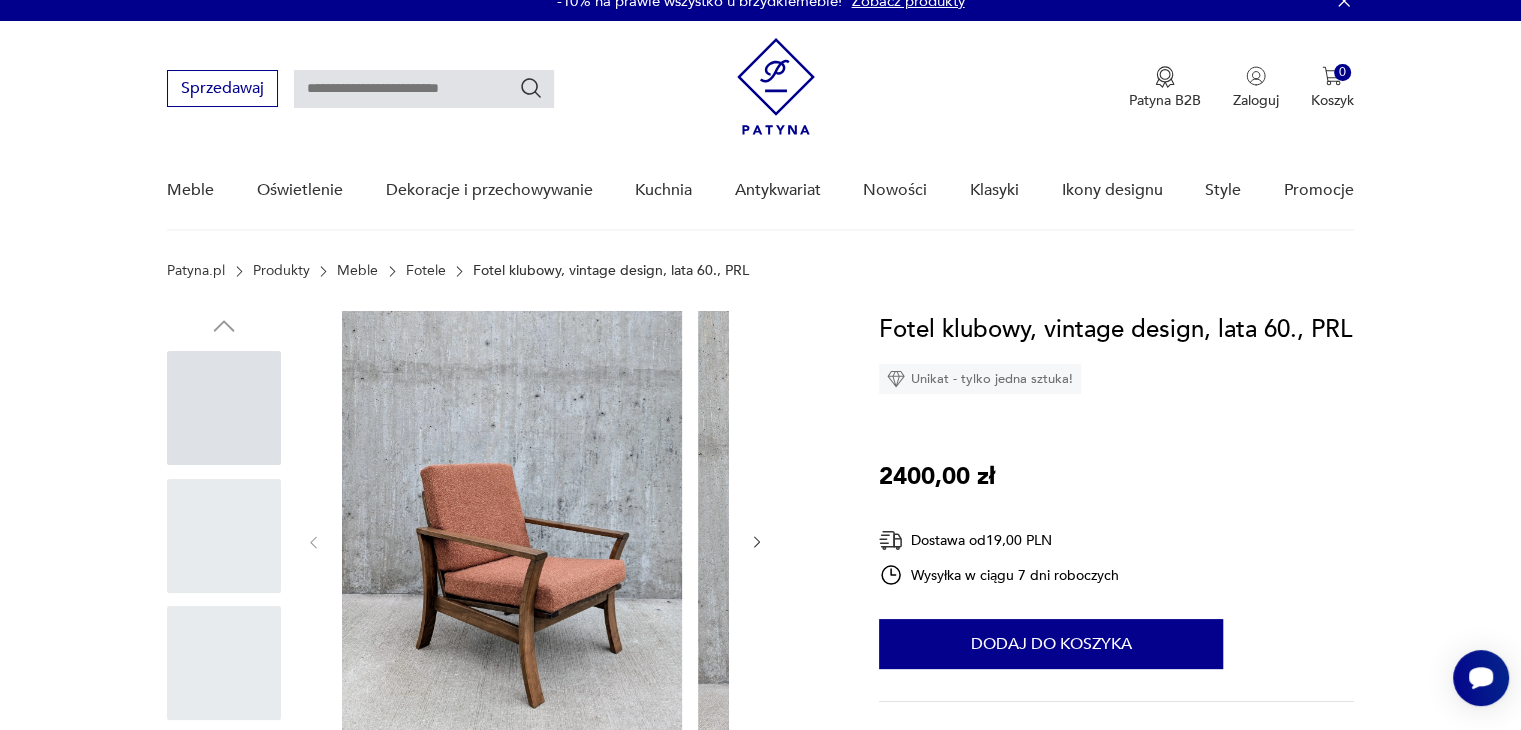 scroll, scrollTop: 0, scrollLeft: 0, axis: both 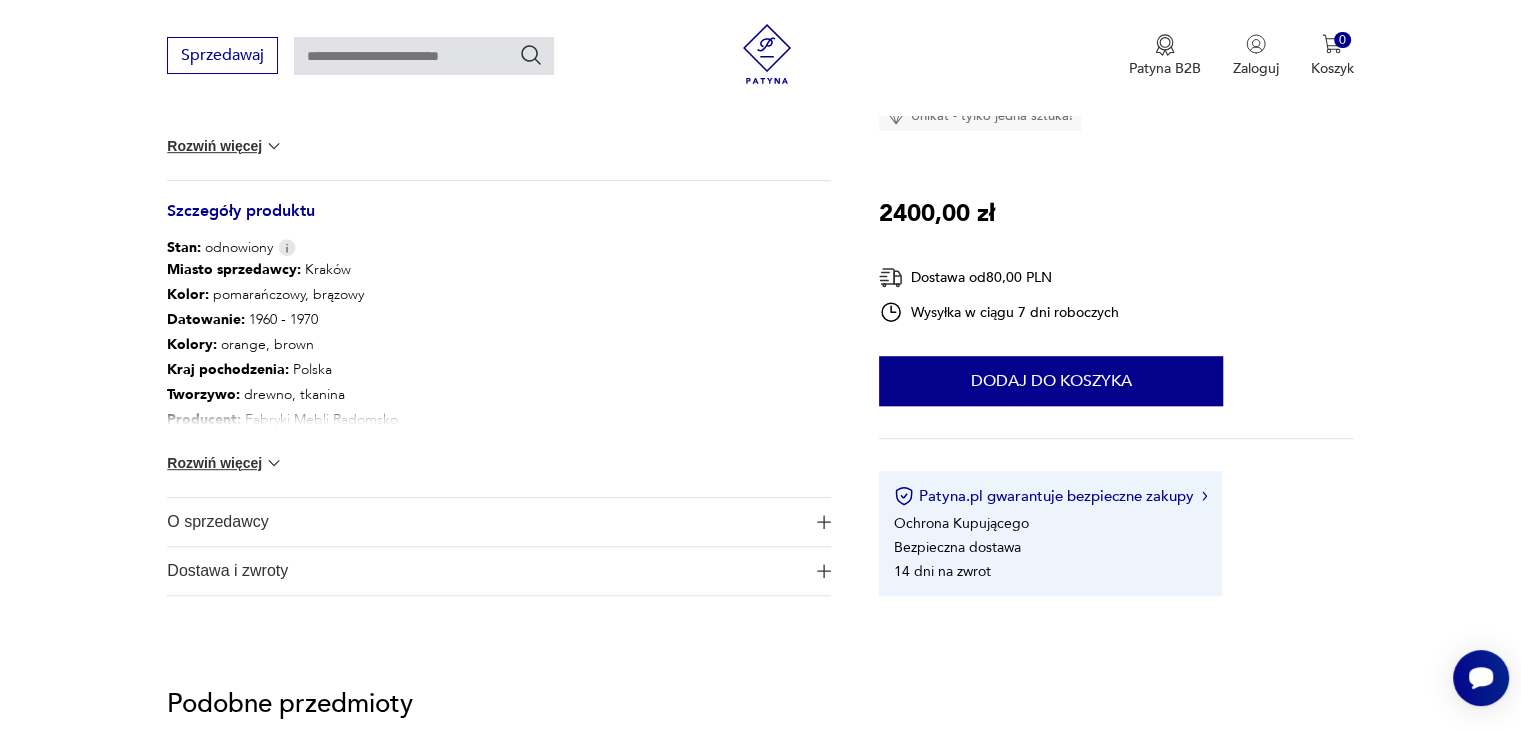 click on "Rozwiń więcej" at bounding box center [225, 146] 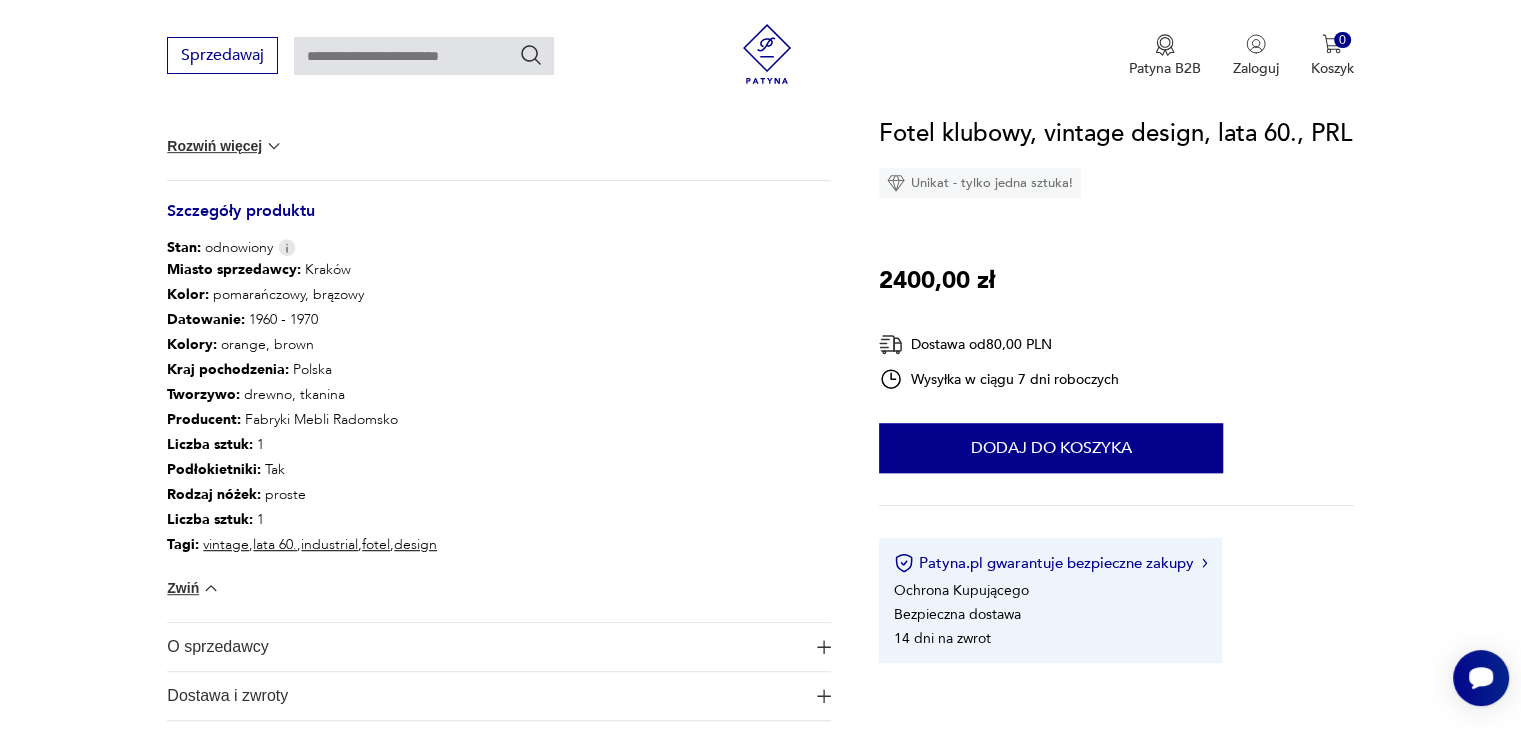 click on "O sprzedawcy" at bounding box center [485, 647] 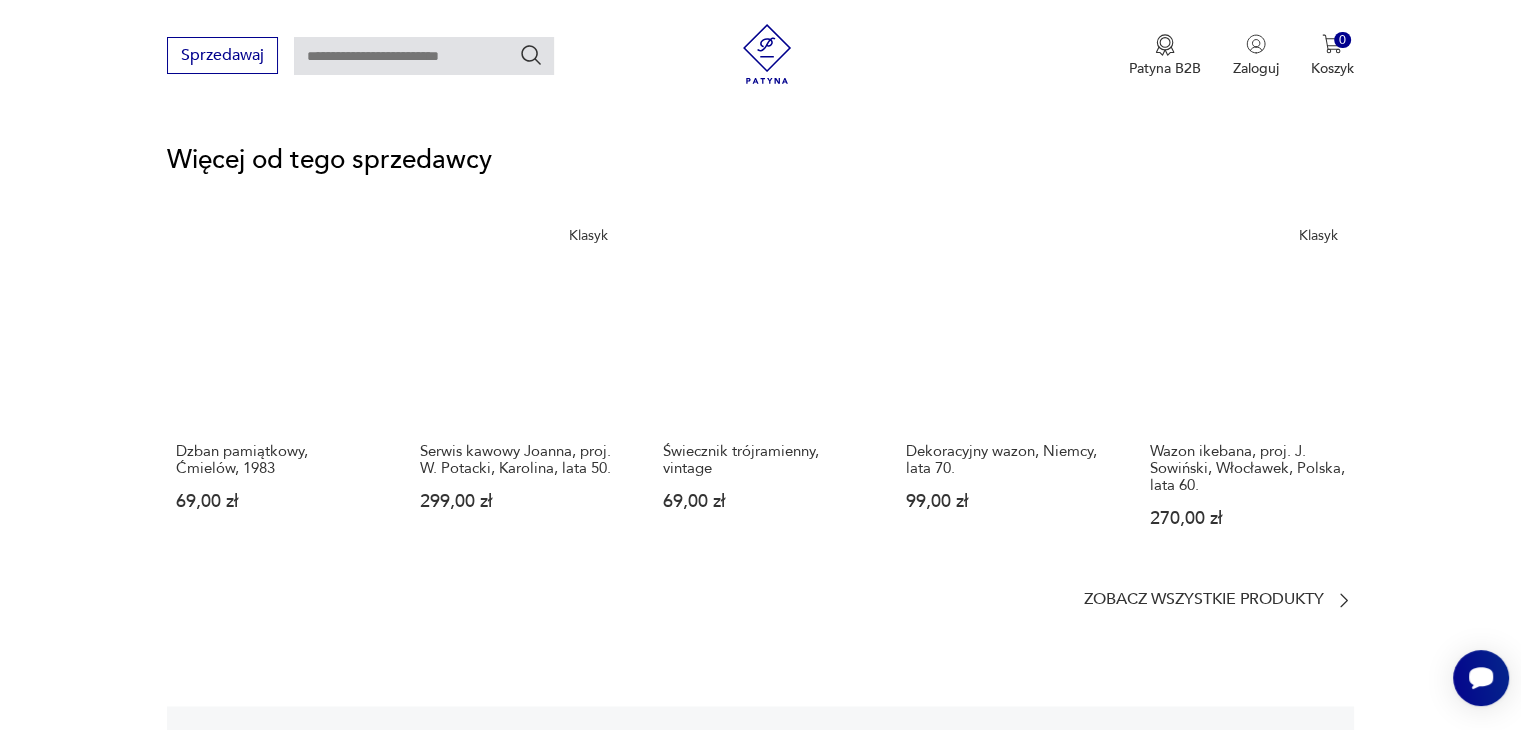 scroll, scrollTop: 3011, scrollLeft: 0, axis: vertical 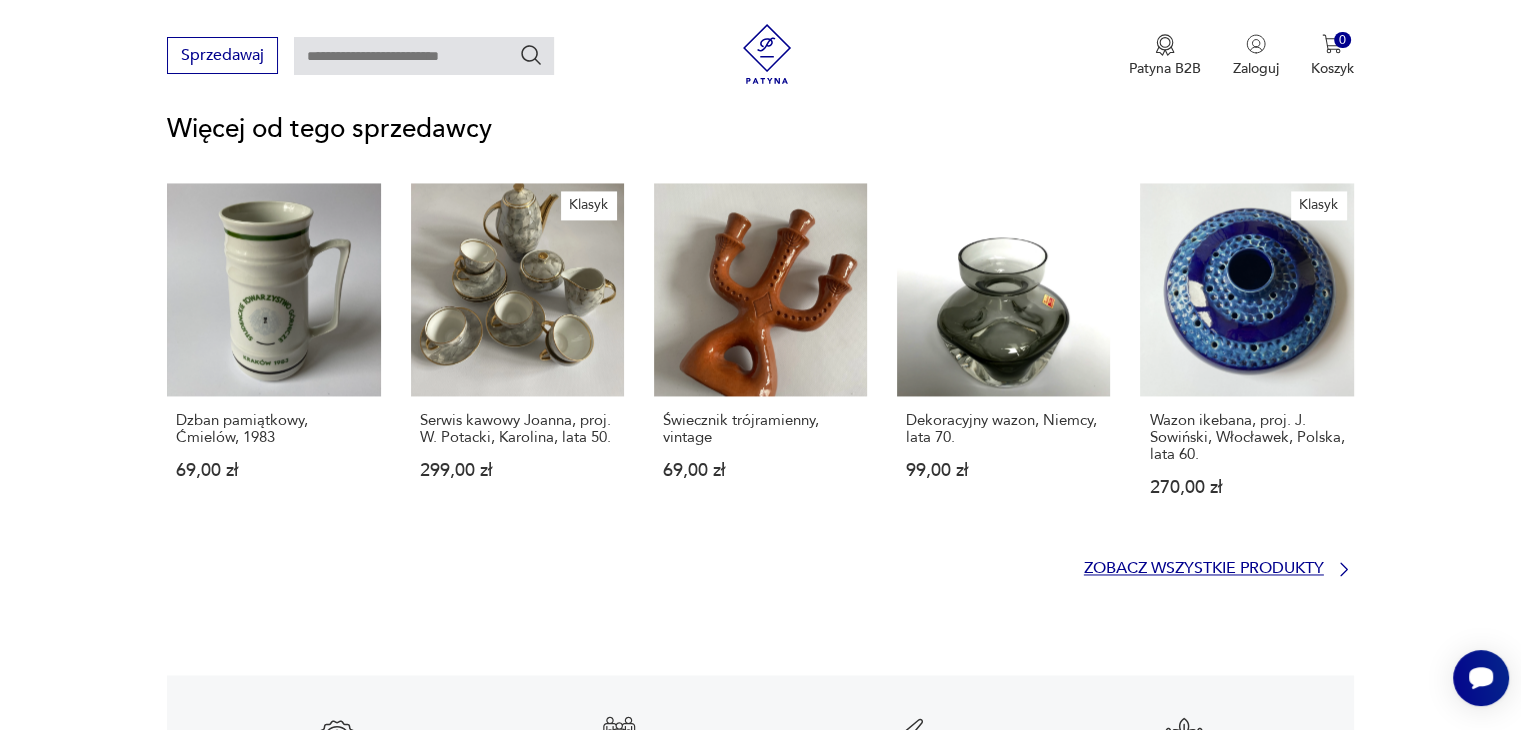 click on "Zobacz wszystkie produkty" at bounding box center (1204, 568) 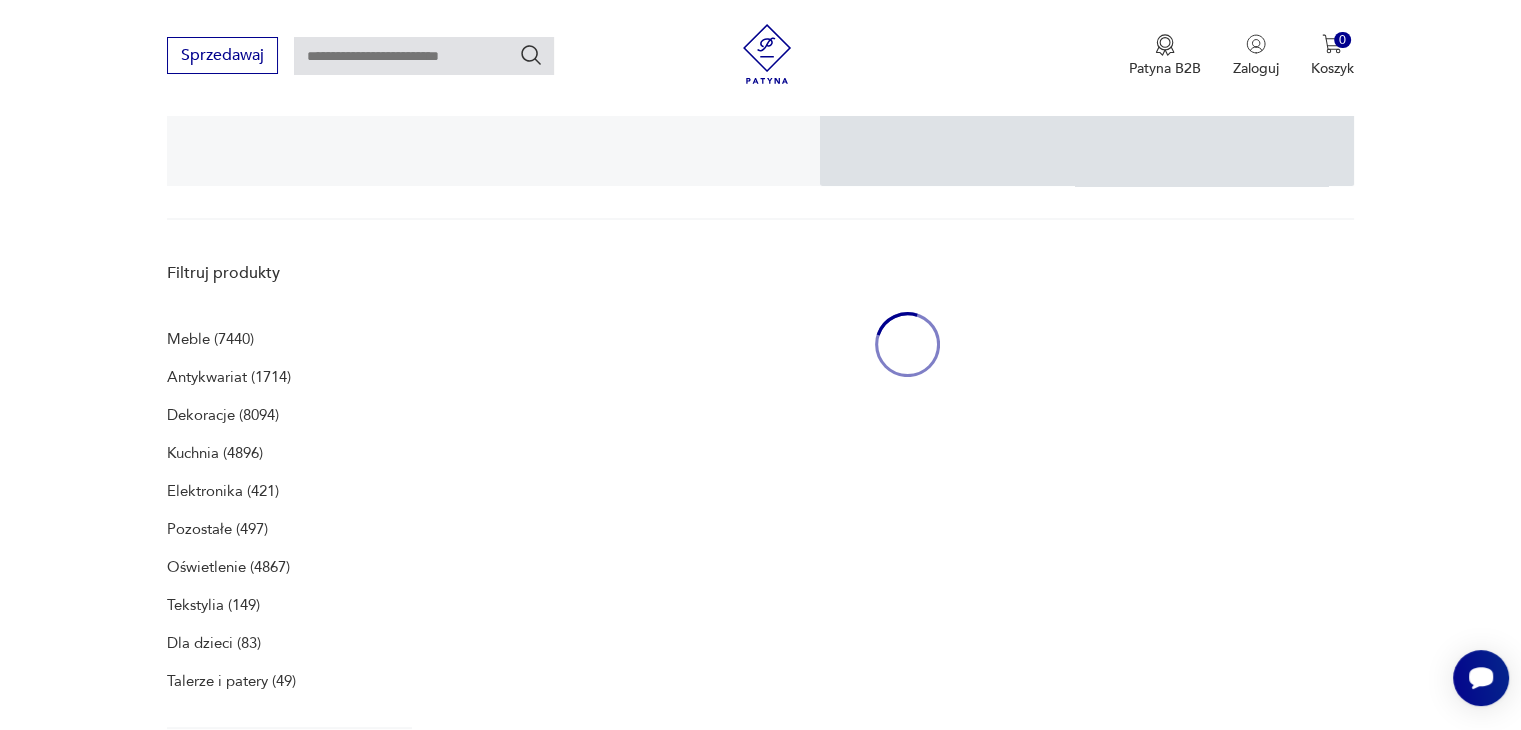 scroll, scrollTop: 412, scrollLeft: 0, axis: vertical 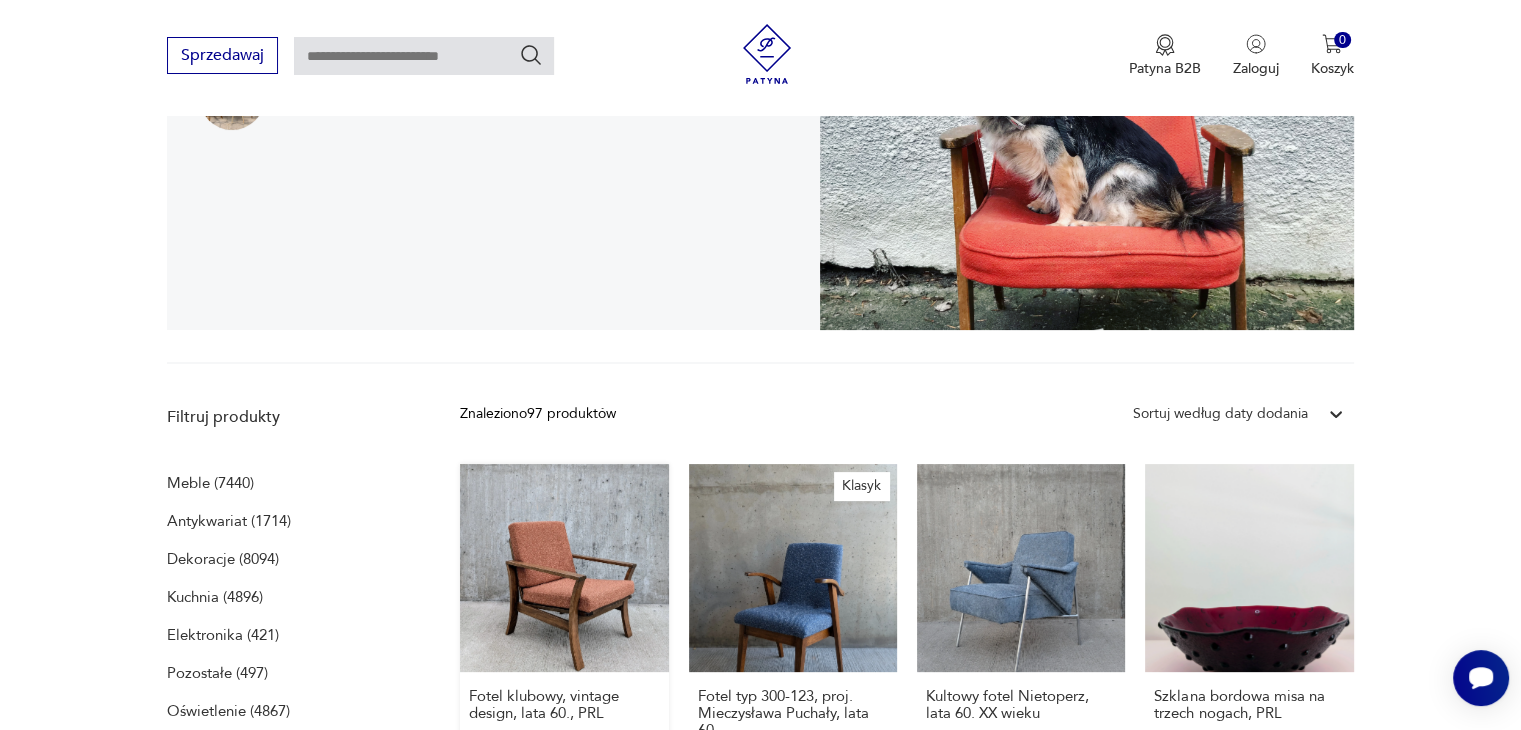 click on "Fotel klubowy, vintage design, lata 60., PRL 2400,00 zł" at bounding box center (564, 637) 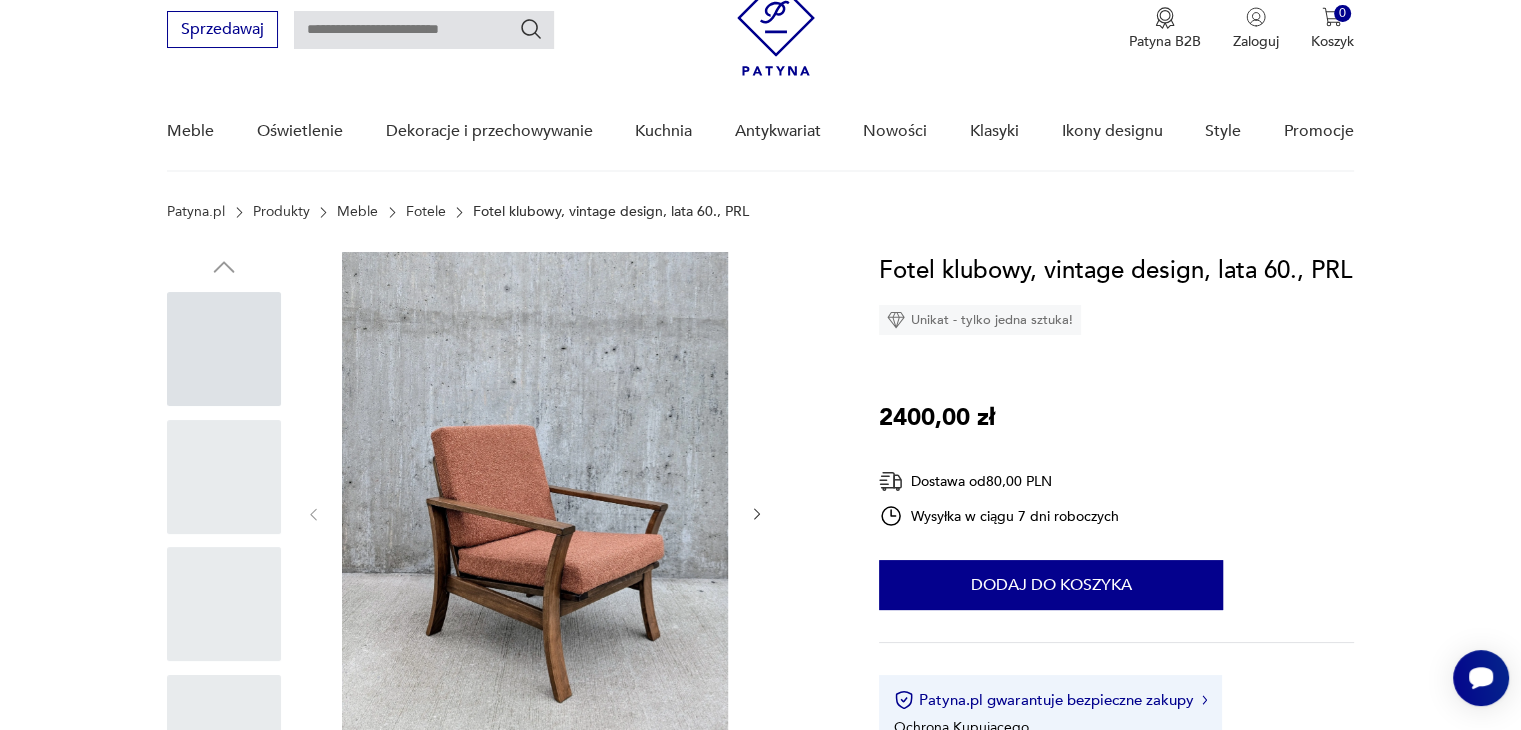 scroll, scrollTop: 0, scrollLeft: 0, axis: both 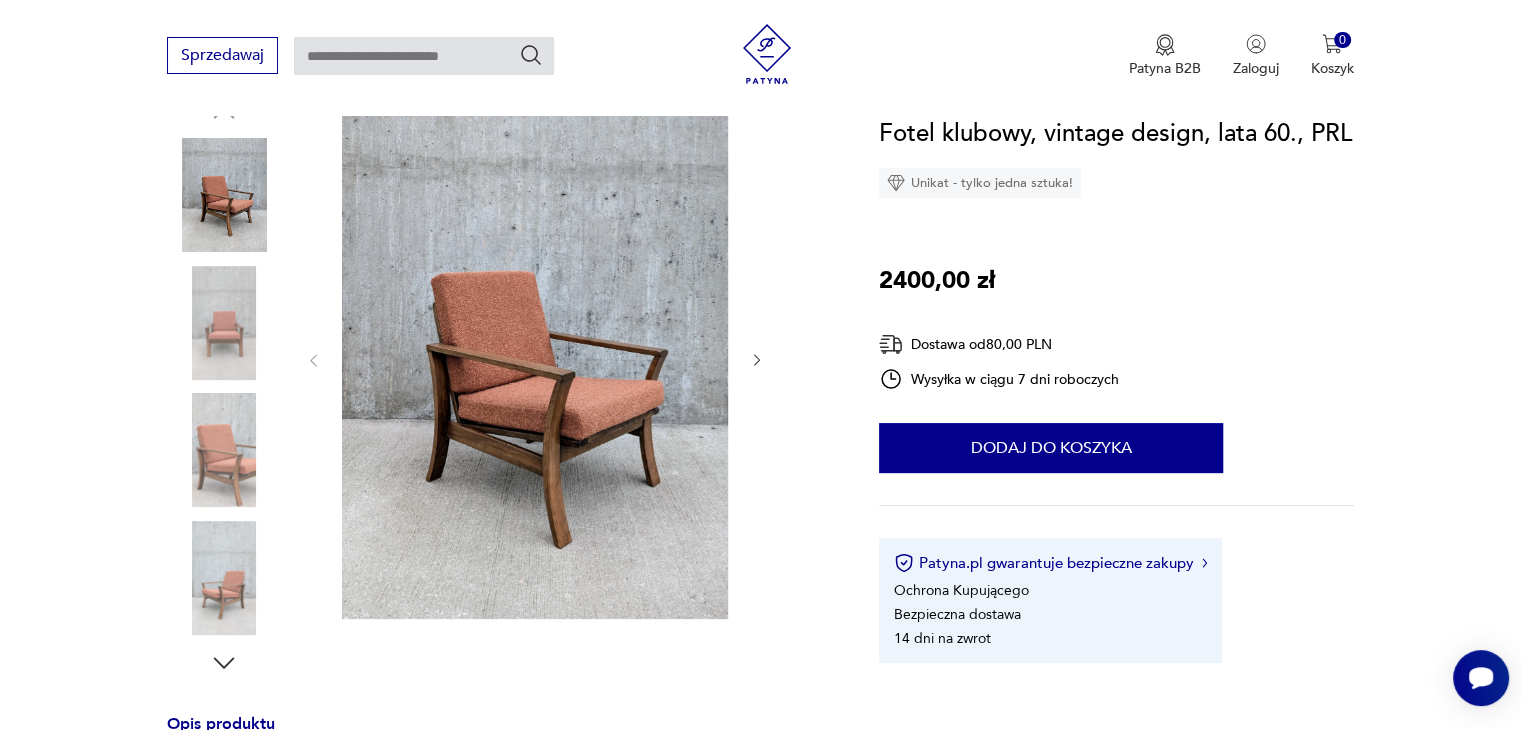 click at bounding box center (535, 358) 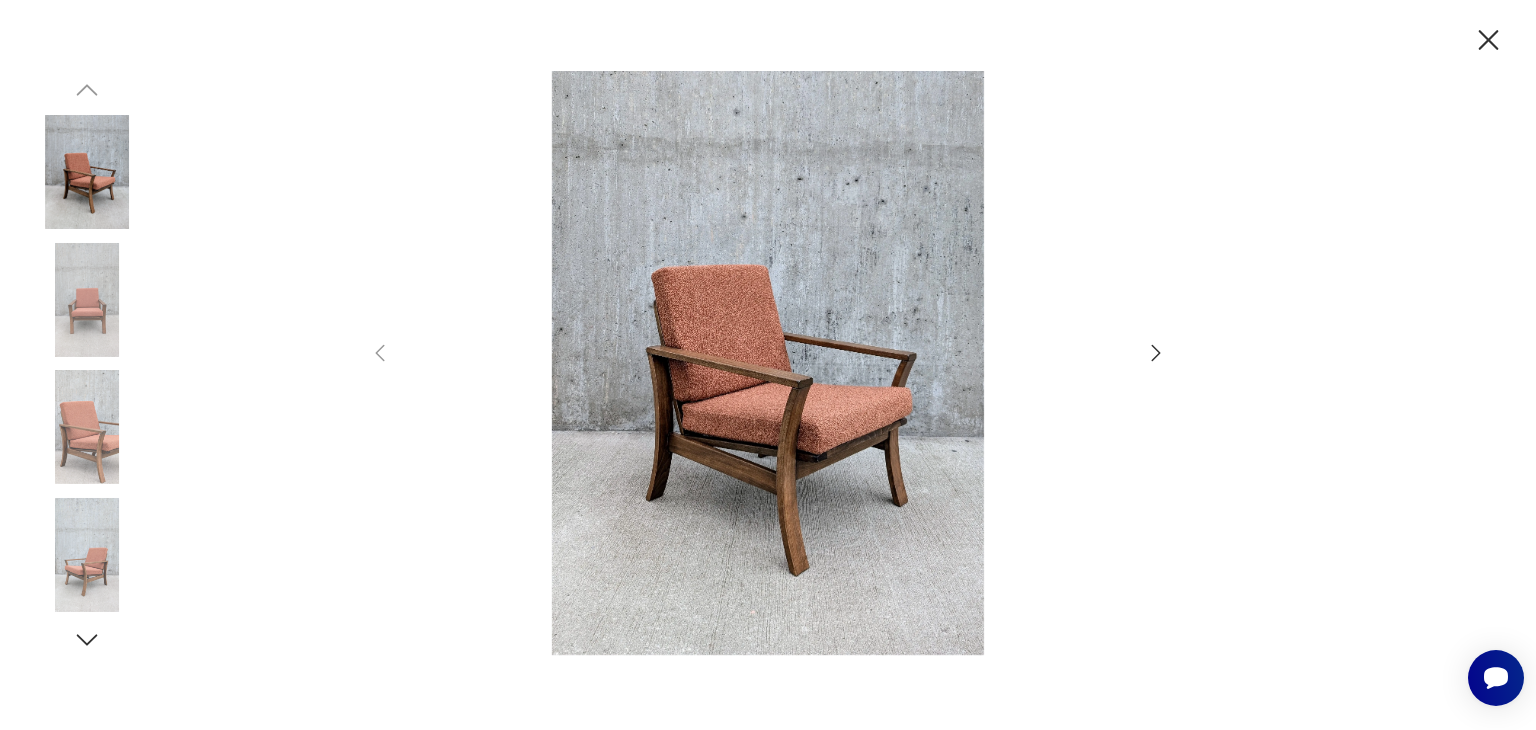 click at bounding box center (1156, 353) 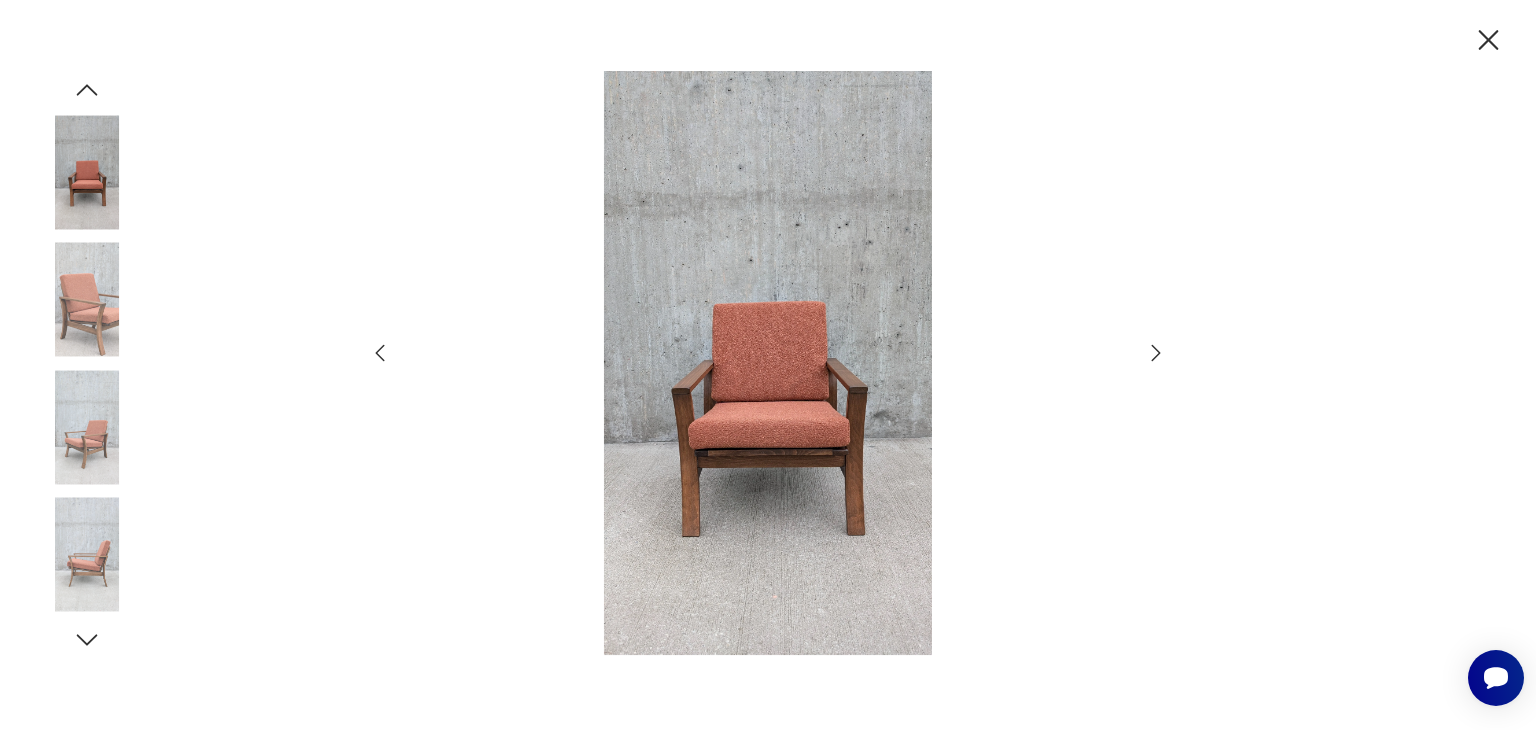 click at bounding box center [1156, 353] 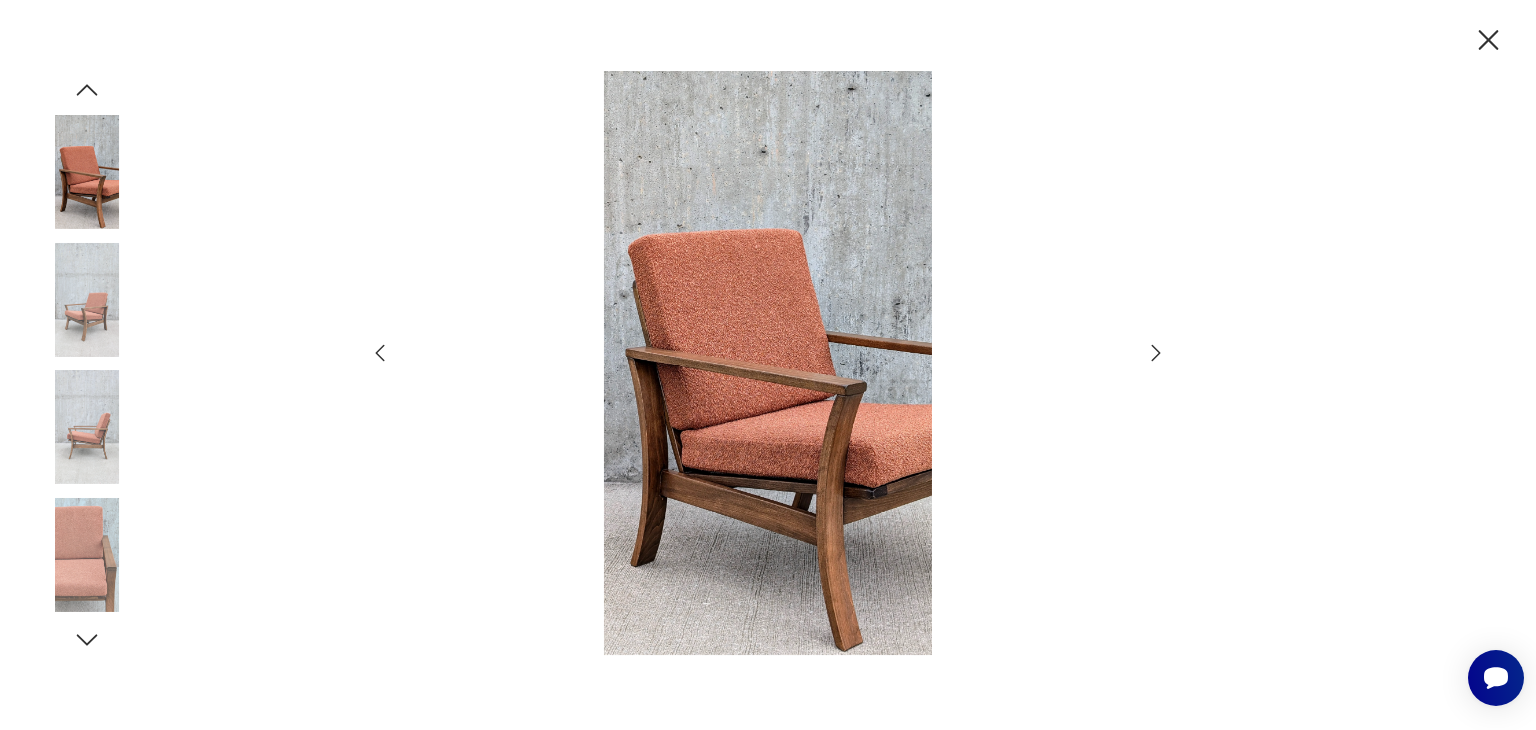 click at bounding box center [1156, 353] 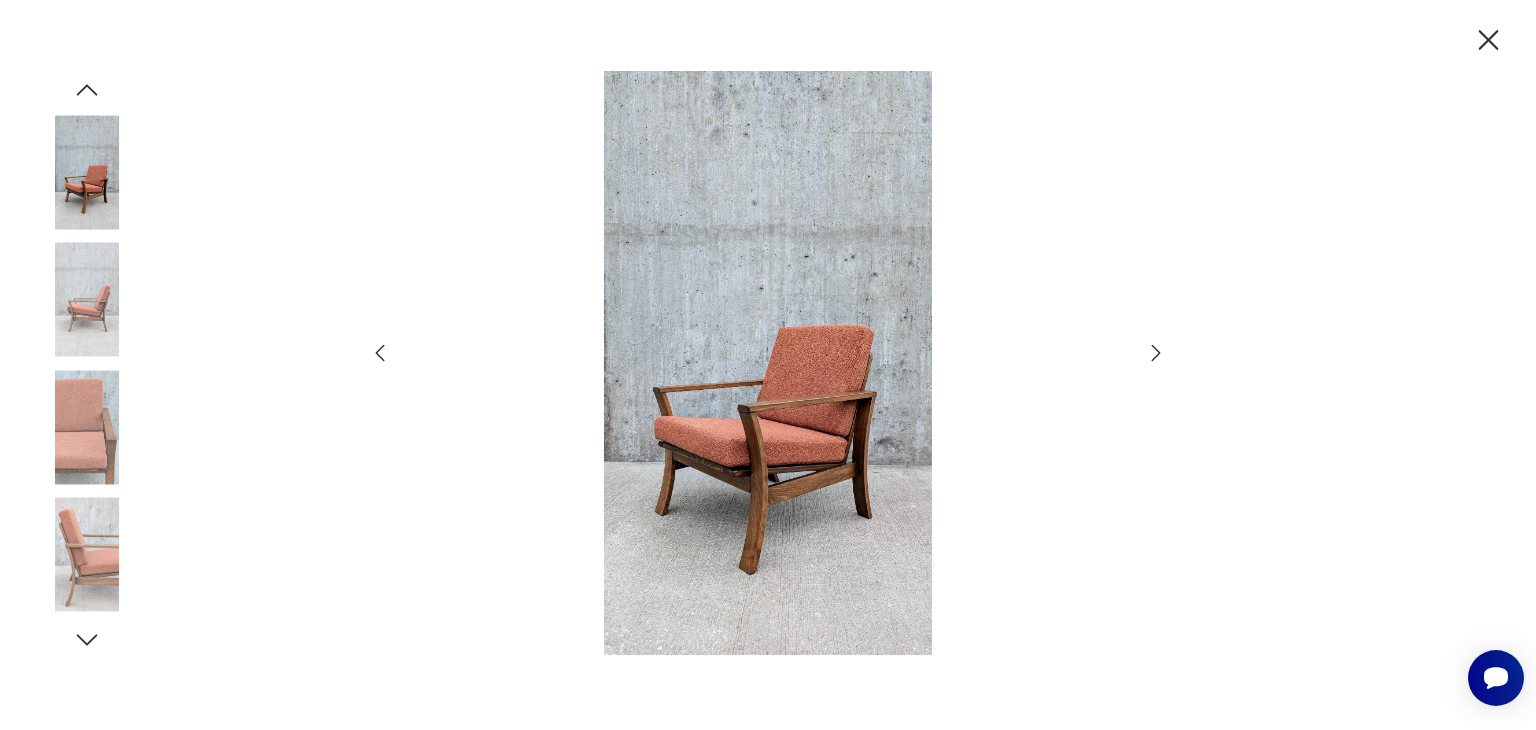 click at bounding box center [1156, 353] 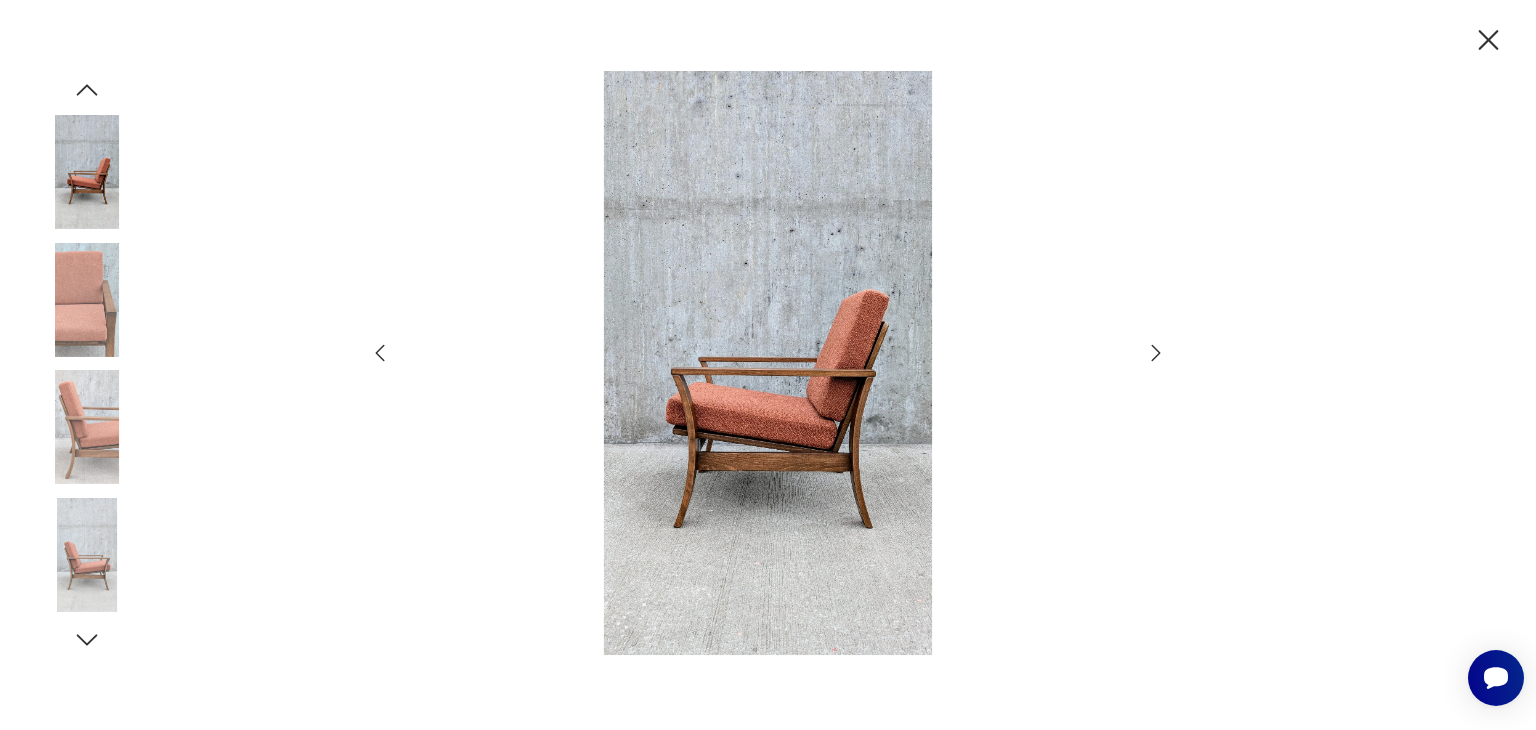 click at bounding box center [1156, 353] 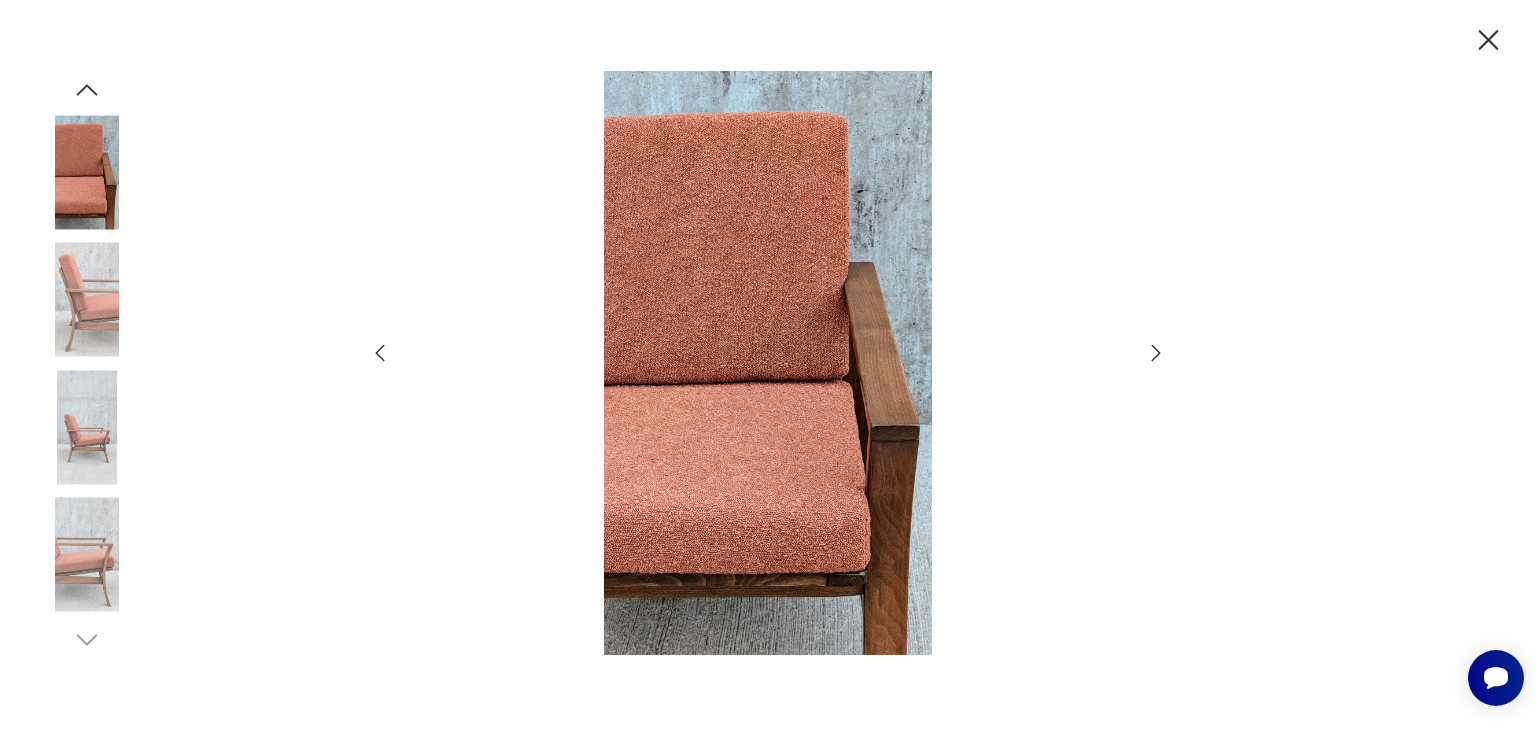 click at bounding box center [1156, 353] 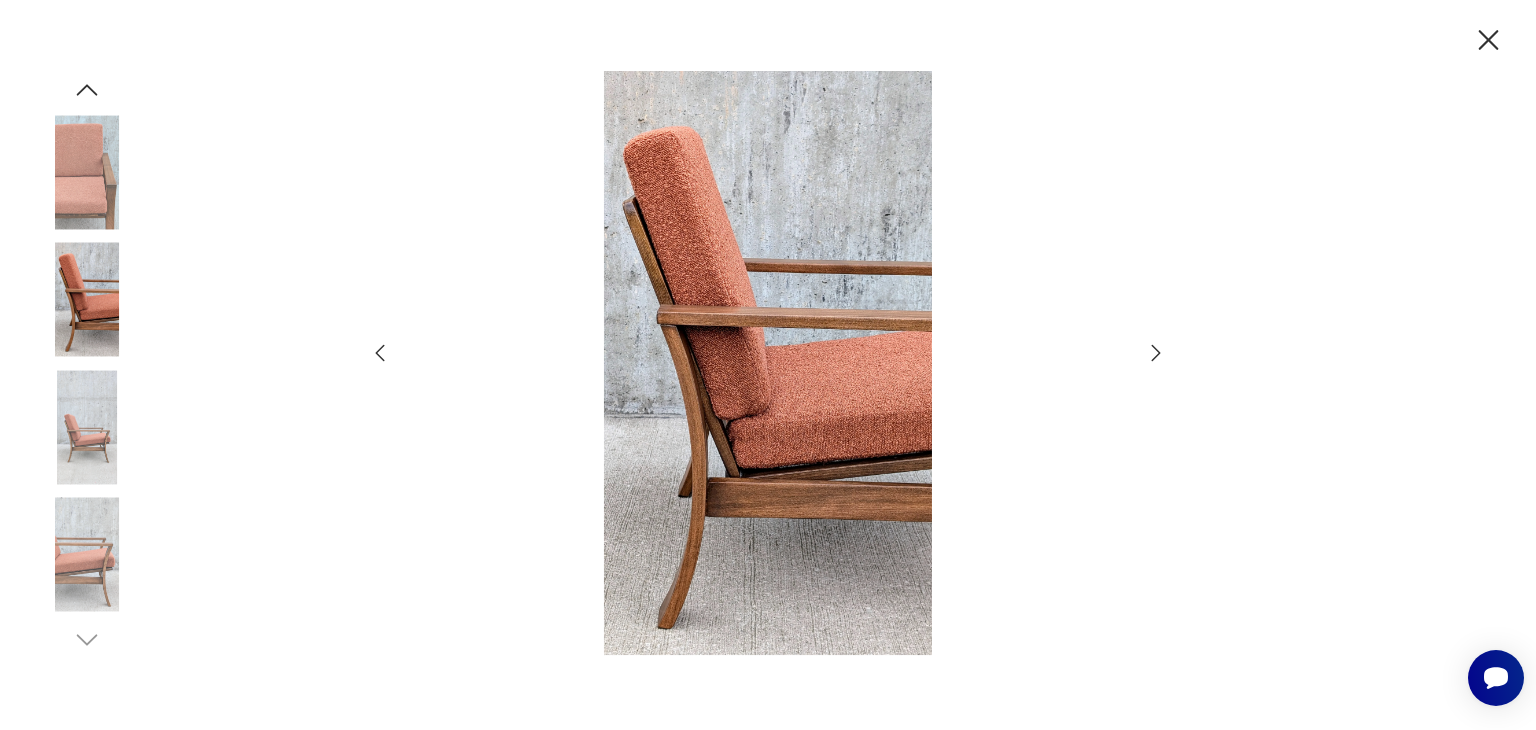 click at bounding box center (1156, 353) 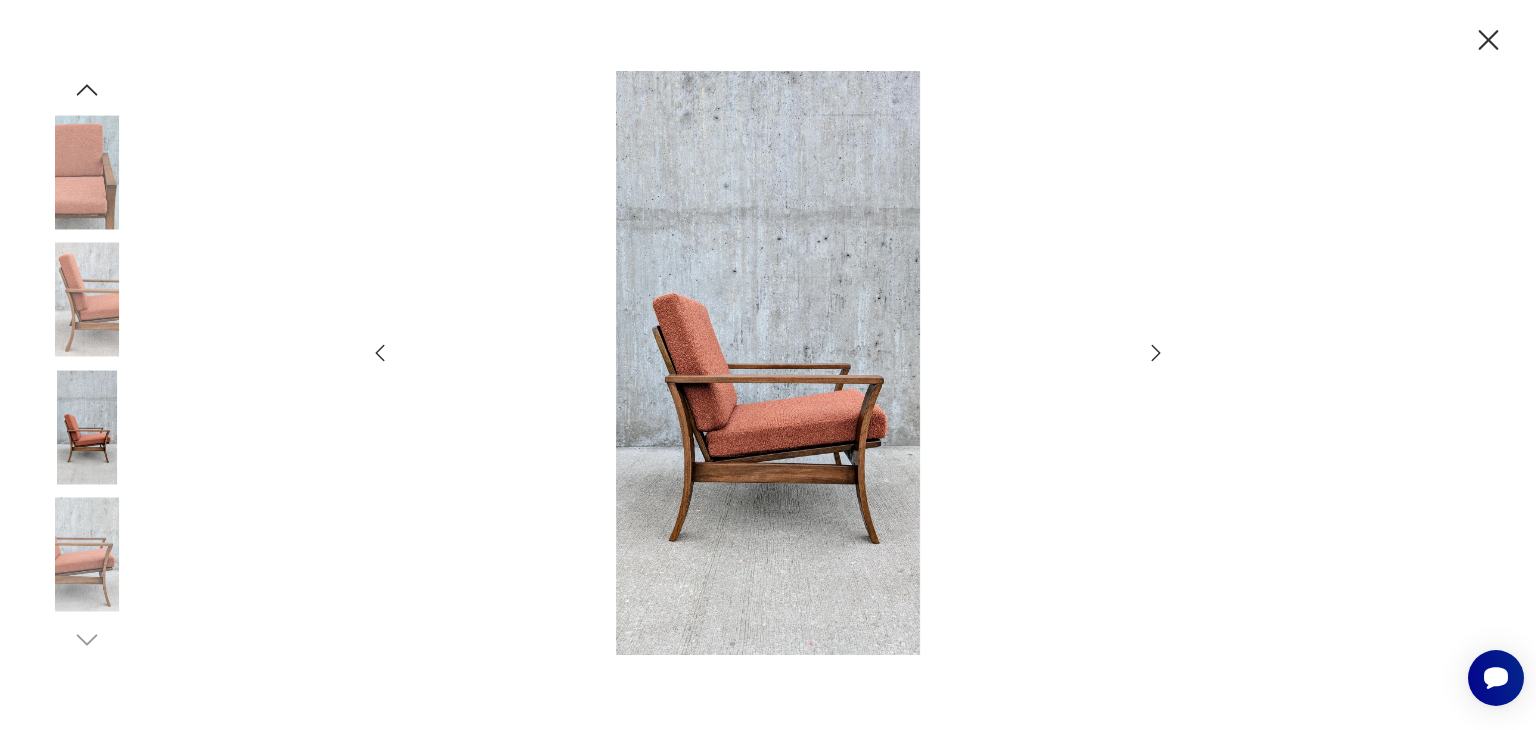 click at bounding box center (1156, 353) 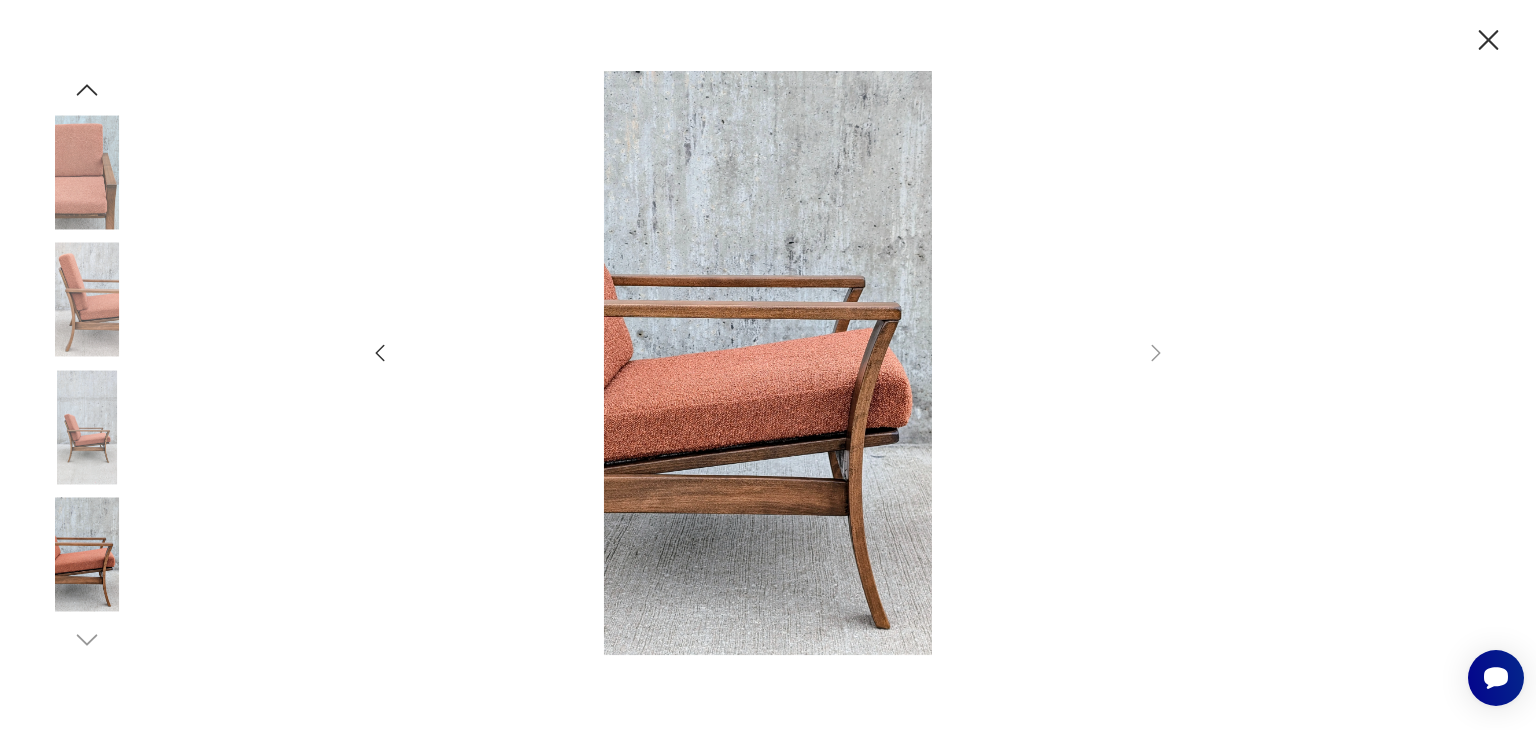 click at bounding box center [1489, 40] 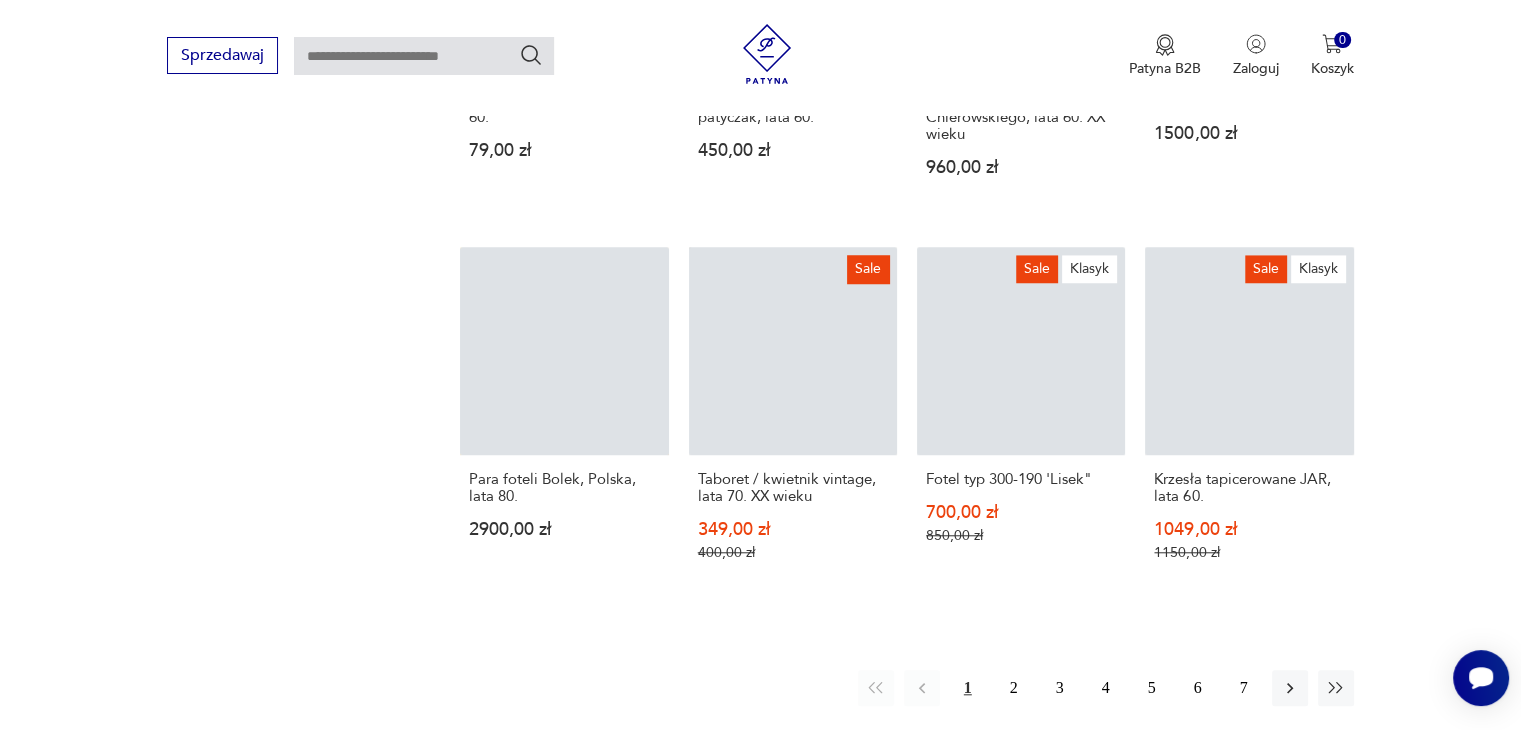 scroll, scrollTop: 2304, scrollLeft: 0, axis: vertical 